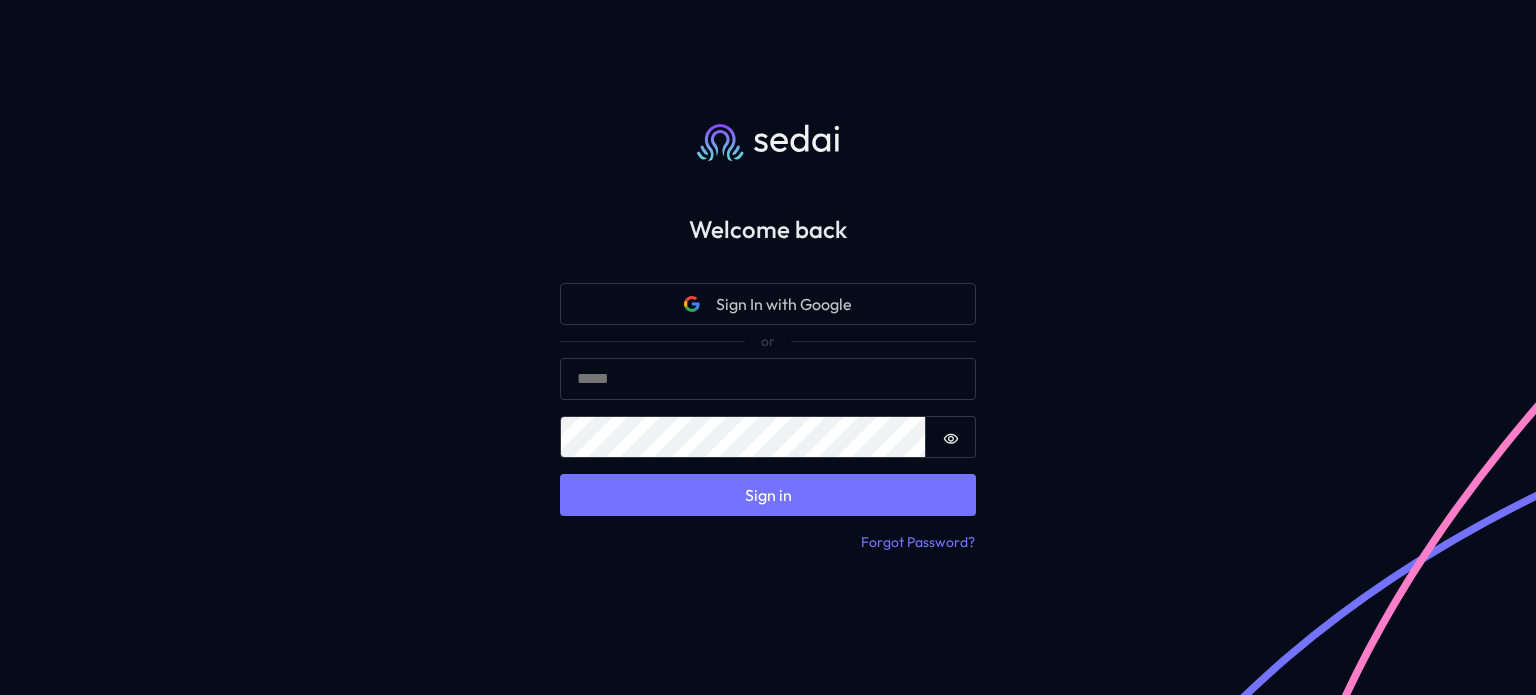 scroll, scrollTop: 0, scrollLeft: 0, axis: both 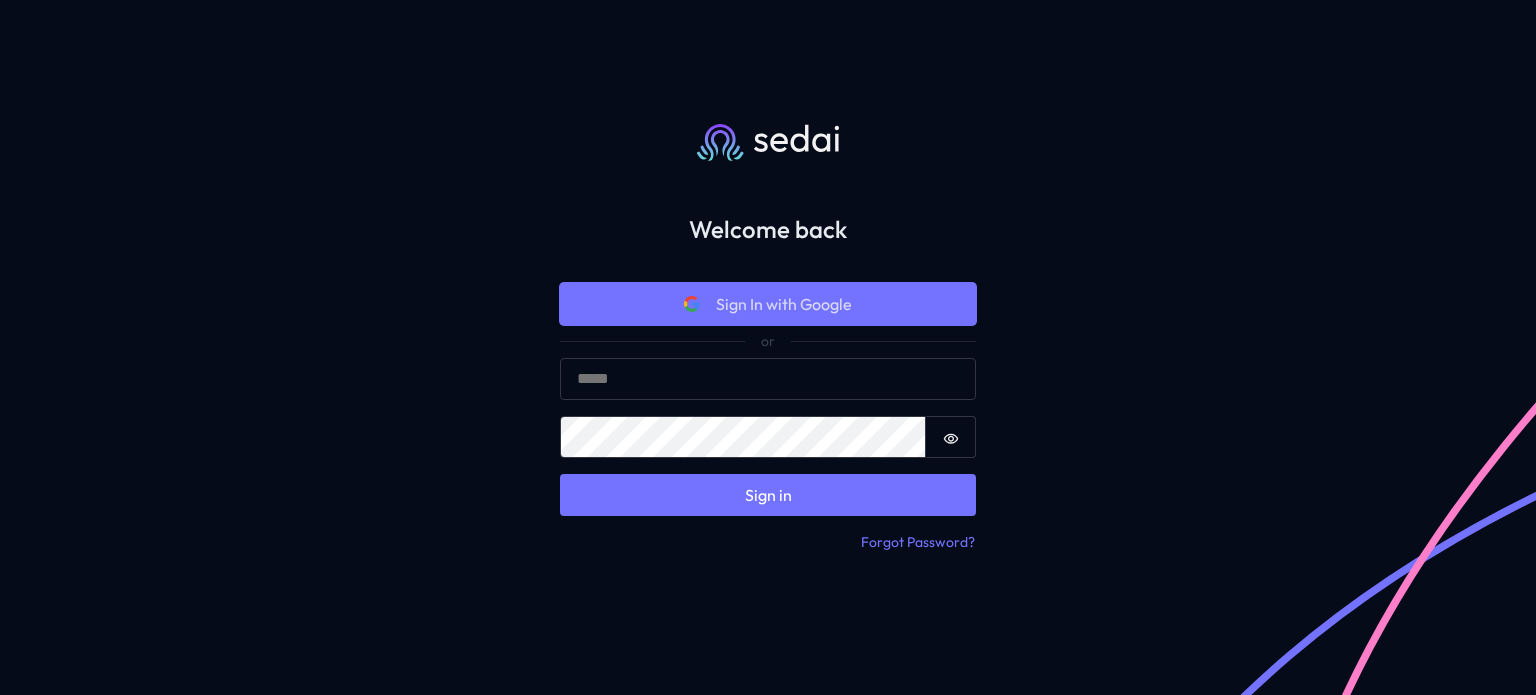 click on "Sign In with Google" at bounding box center (768, 304) 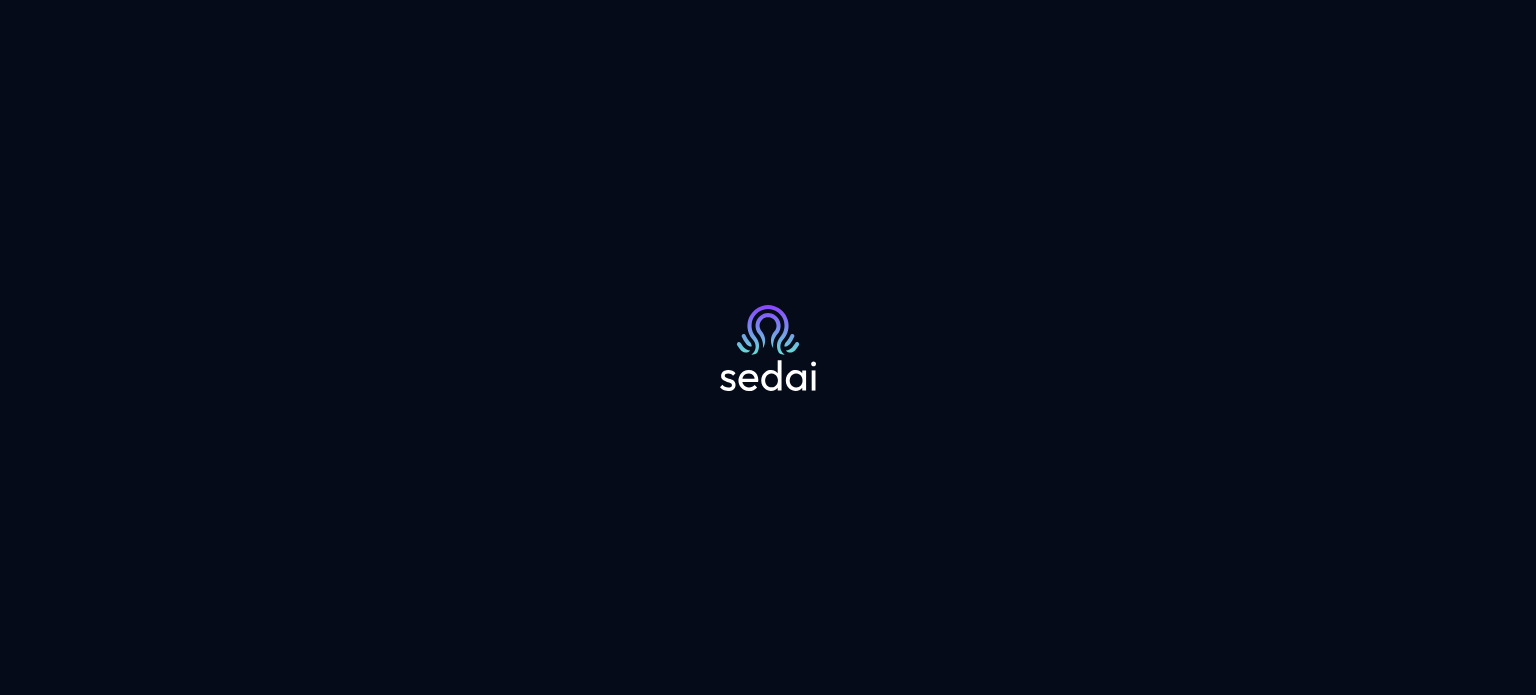 scroll, scrollTop: 0, scrollLeft: 0, axis: both 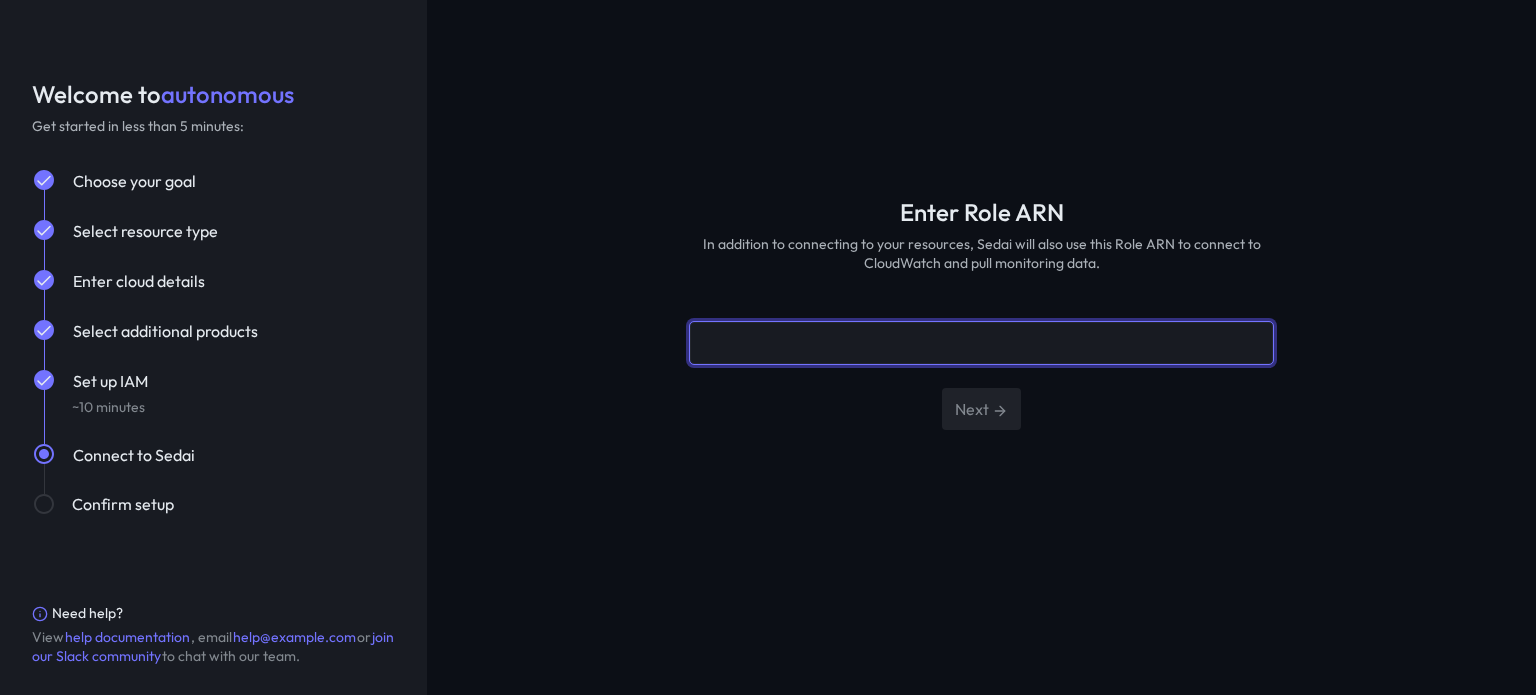 click at bounding box center (981, 343) 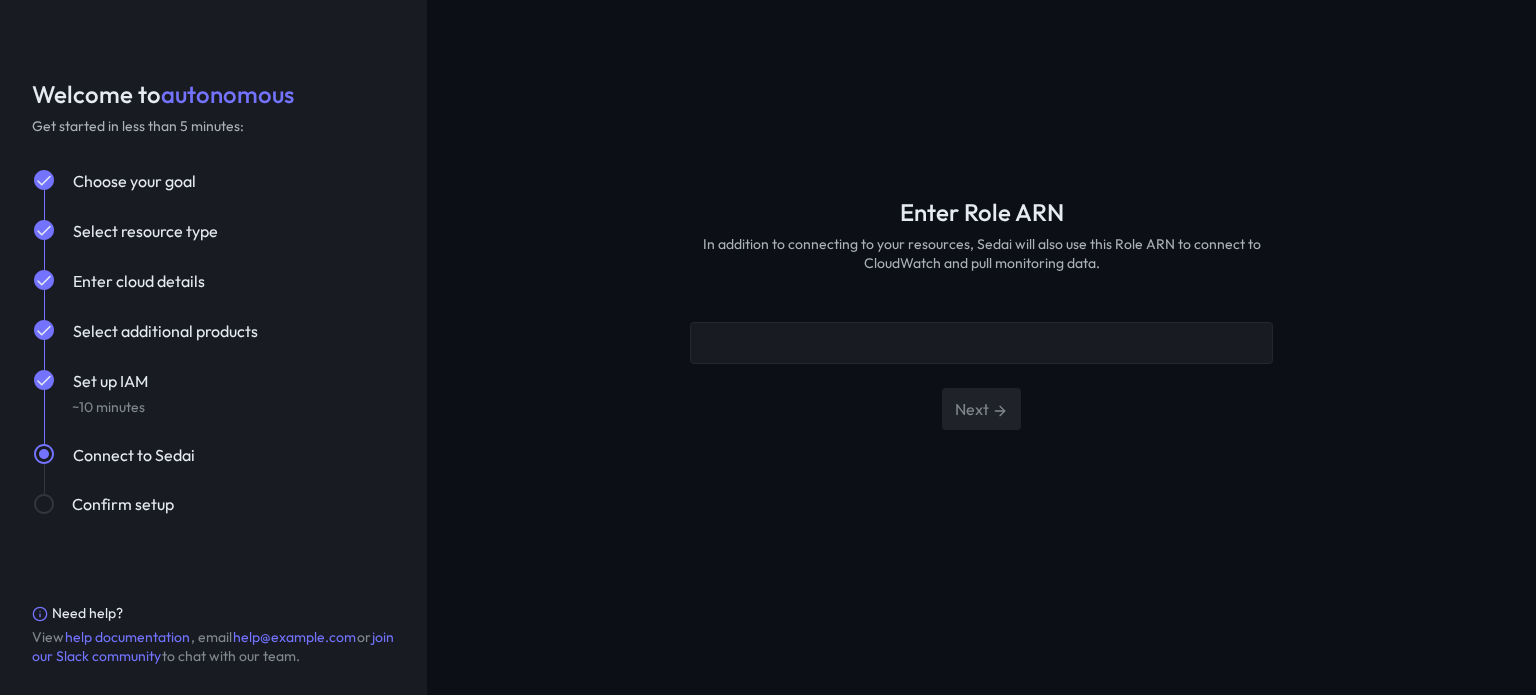 click on "Confirm setup" at bounding box center [233, 504] 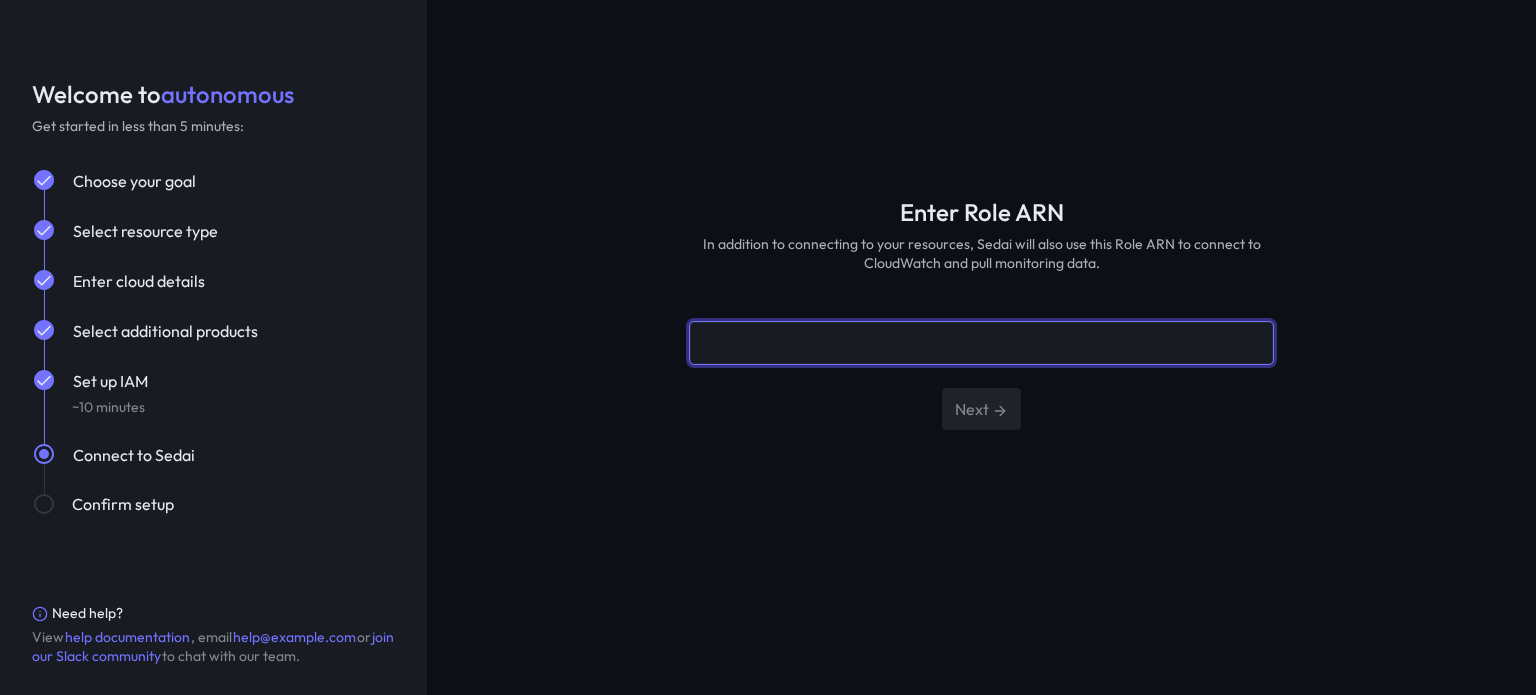 click at bounding box center (981, 343) 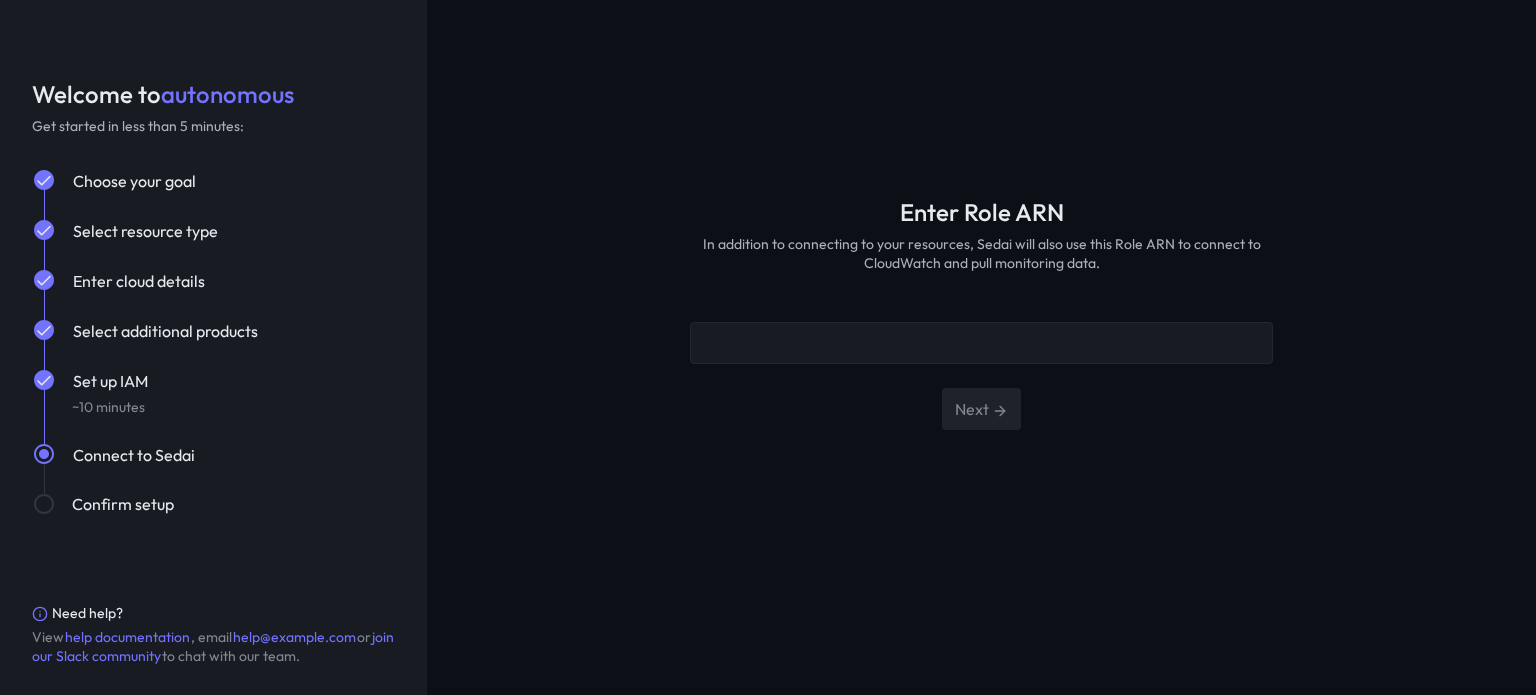 click at bounding box center (44, 181) 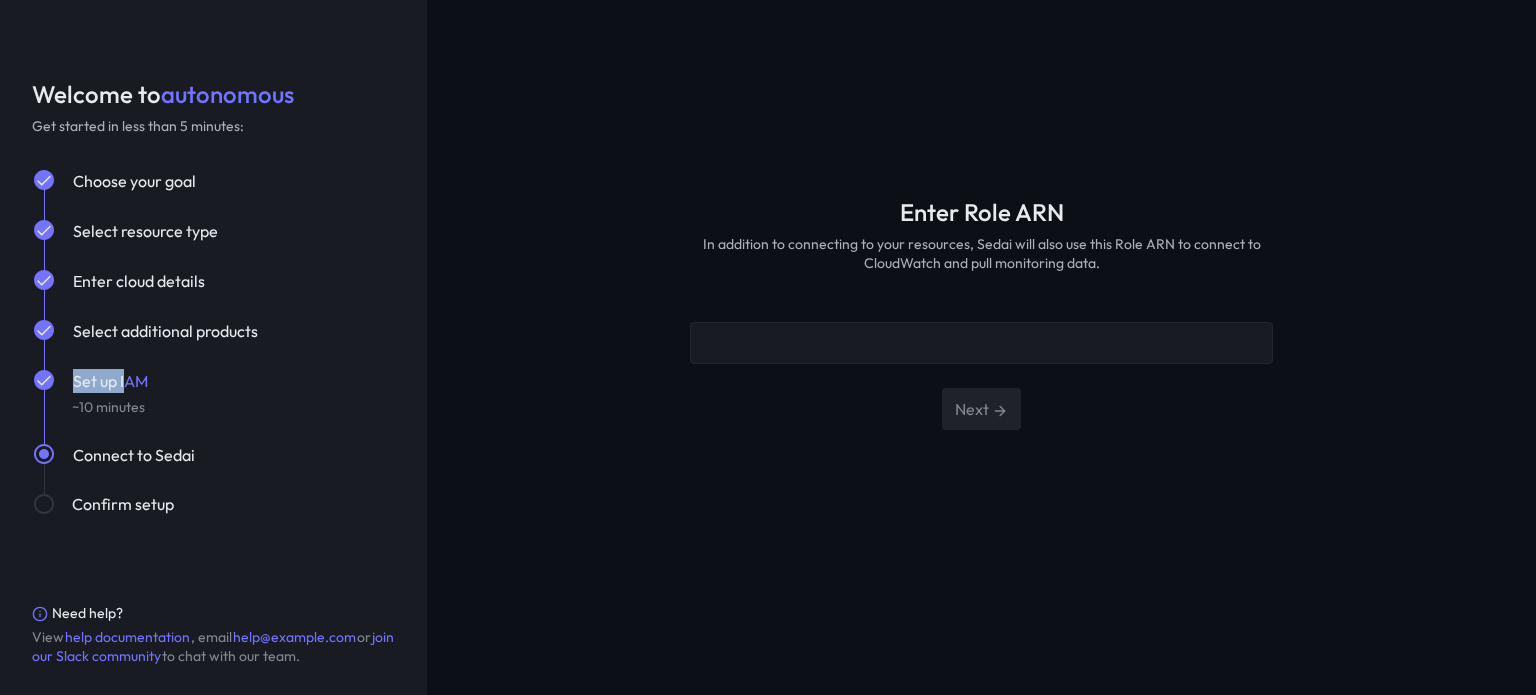 drag, startPoint x: 45, startPoint y: 383, endPoint x: 132, endPoint y: 380, distance: 87.05171 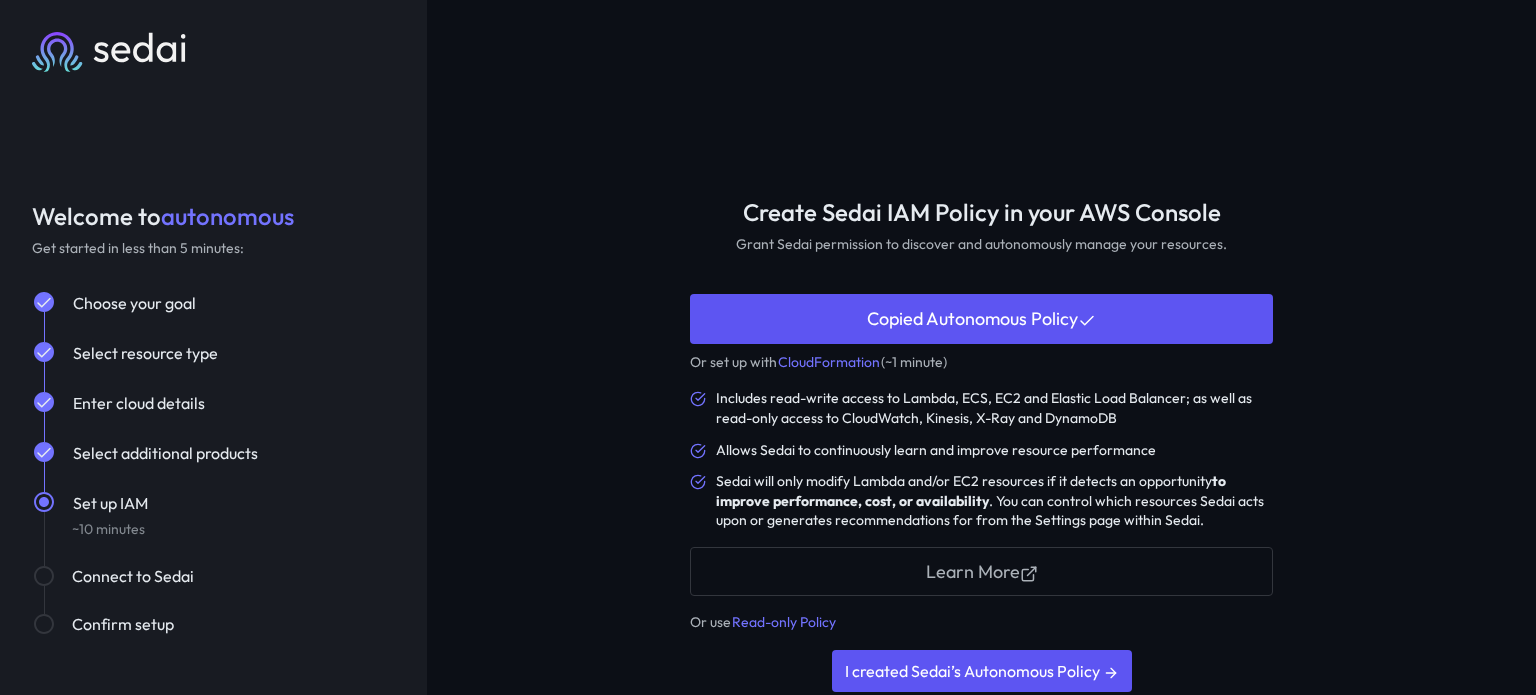 scroll, scrollTop: 27, scrollLeft: 0, axis: vertical 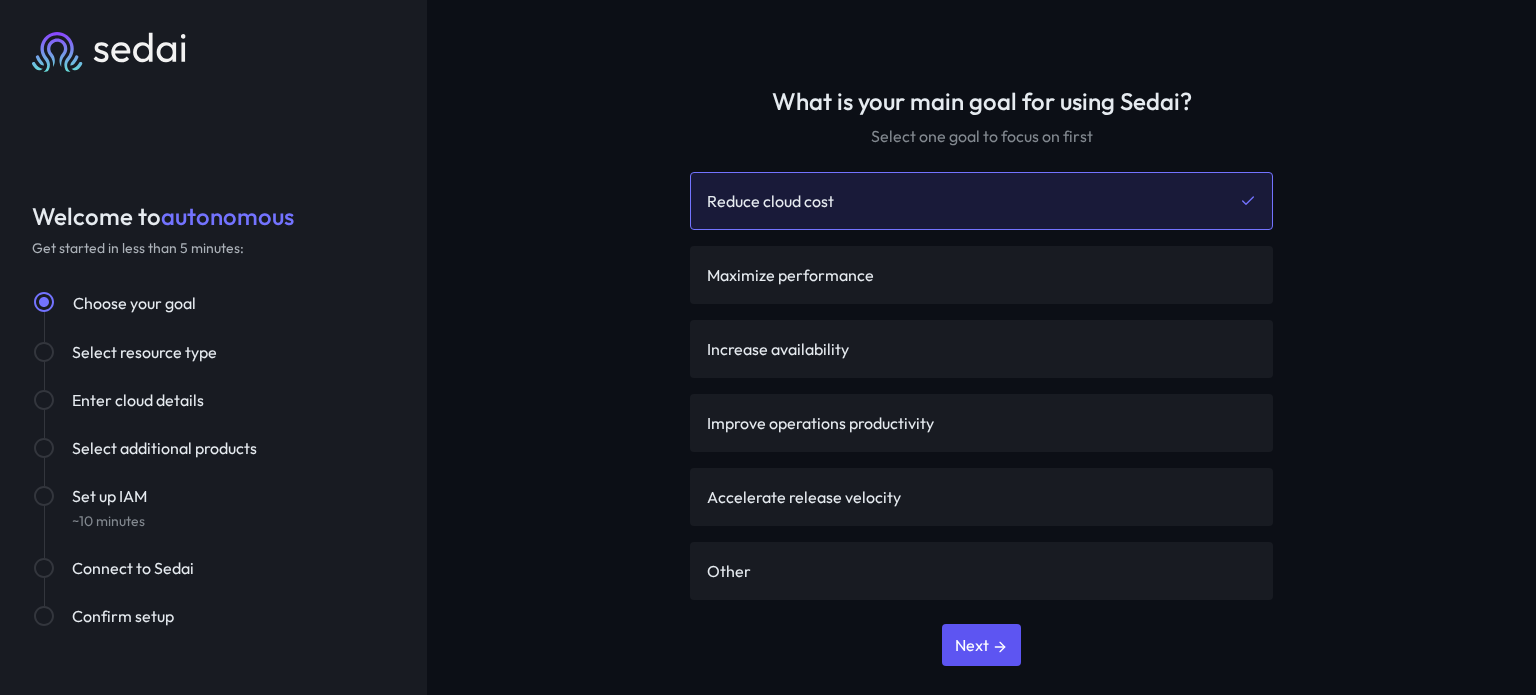 click on "Reduce cloud cost" at bounding box center [770, 201] 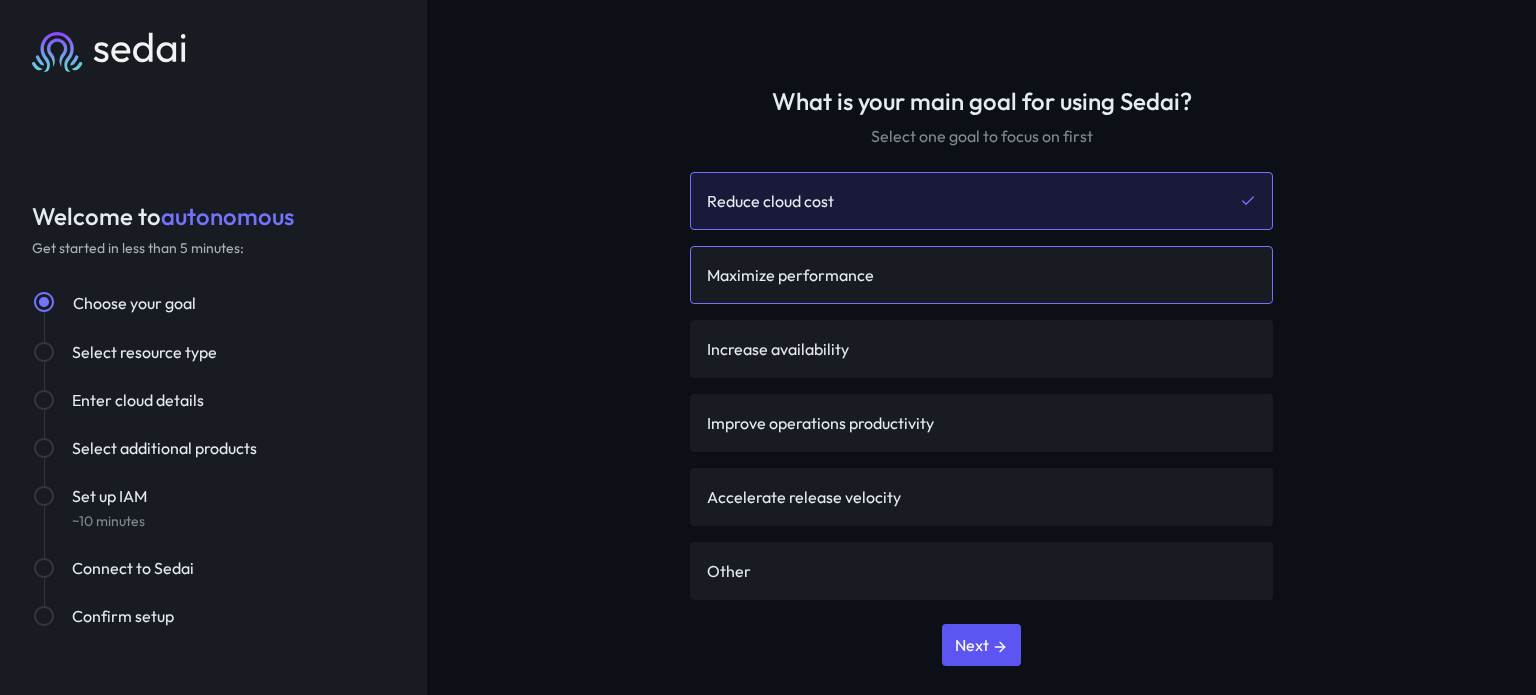 drag, startPoint x: 787, startPoint y: 237, endPoint x: 792, endPoint y: 273, distance: 36.345562 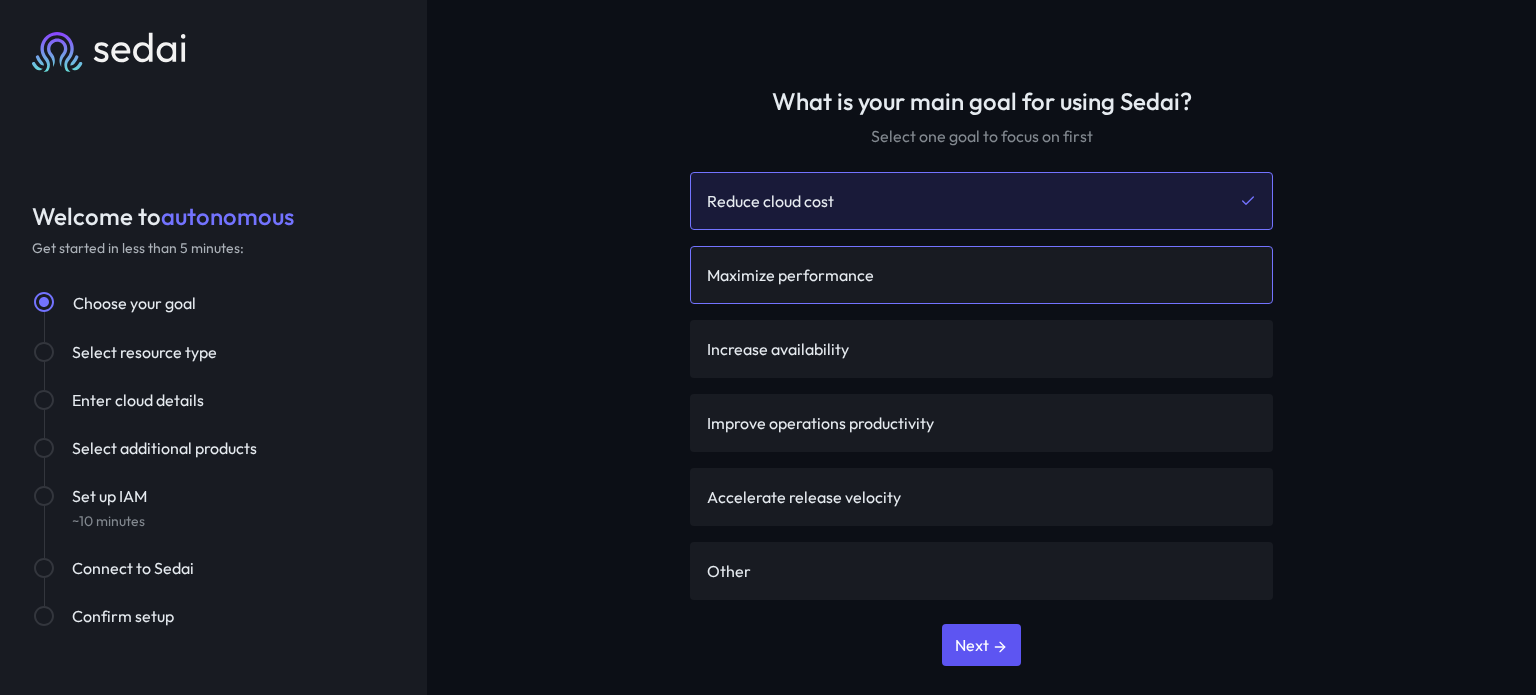 click on "Maximize performance" at bounding box center [790, 275] 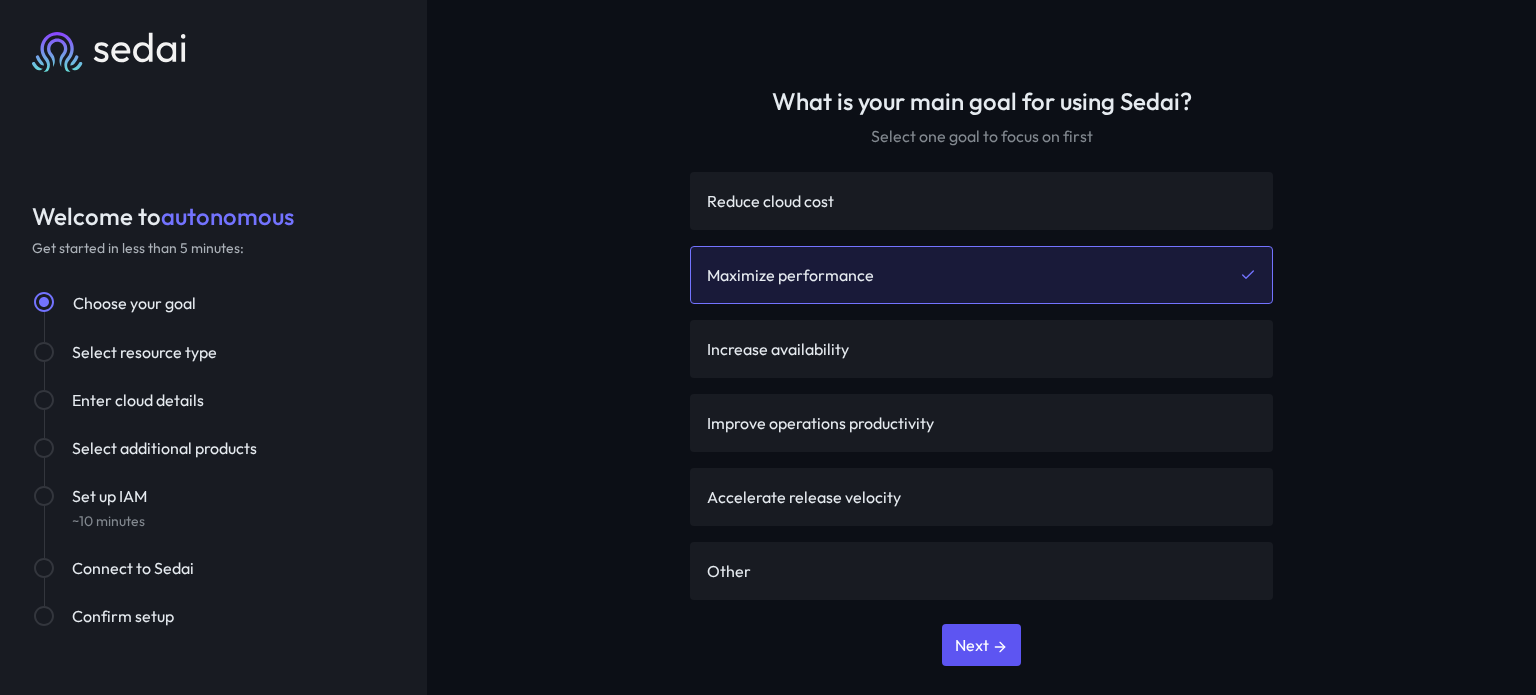 click on "Reduce cloud cost Maximize performance Increase availability Improve operations productivity Accelerate release velocity Other" at bounding box center (981, 386) 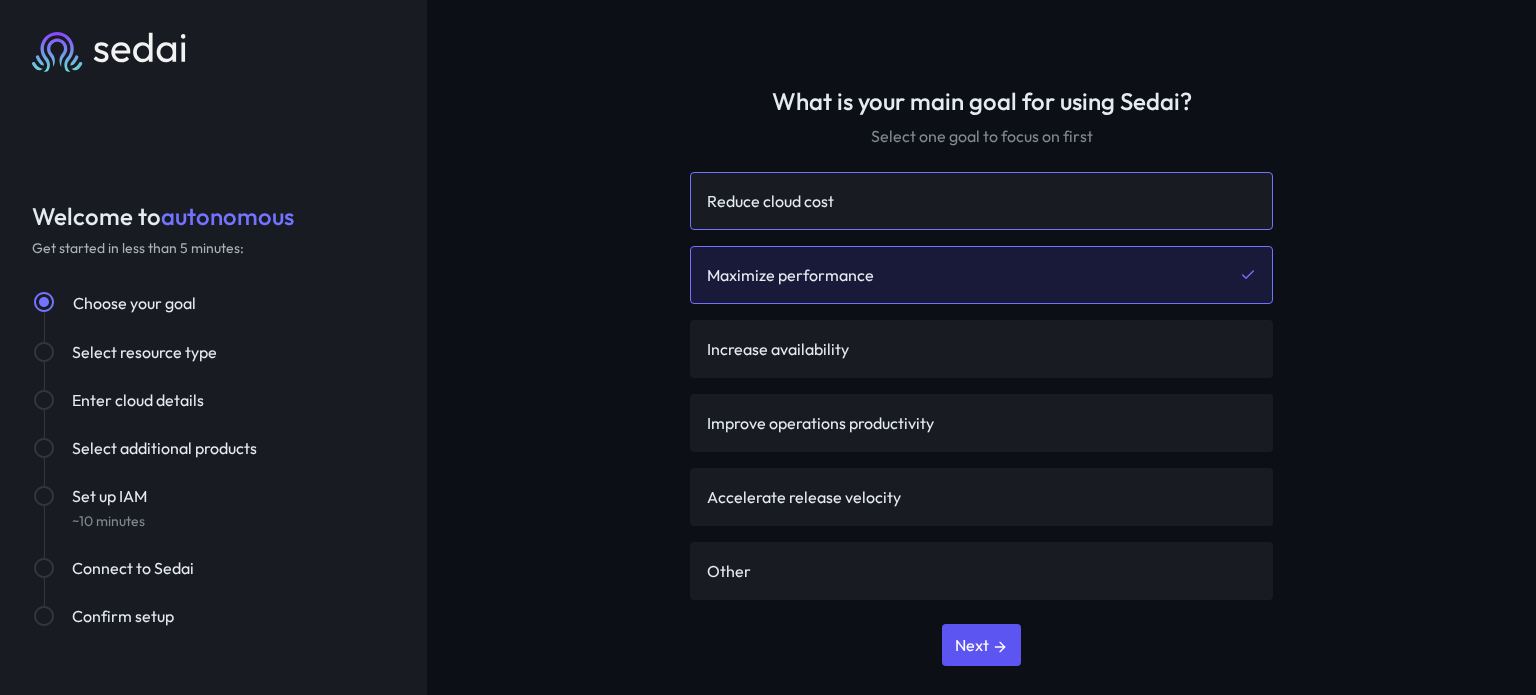 click on "Reduce cloud cost" at bounding box center [770, 201] 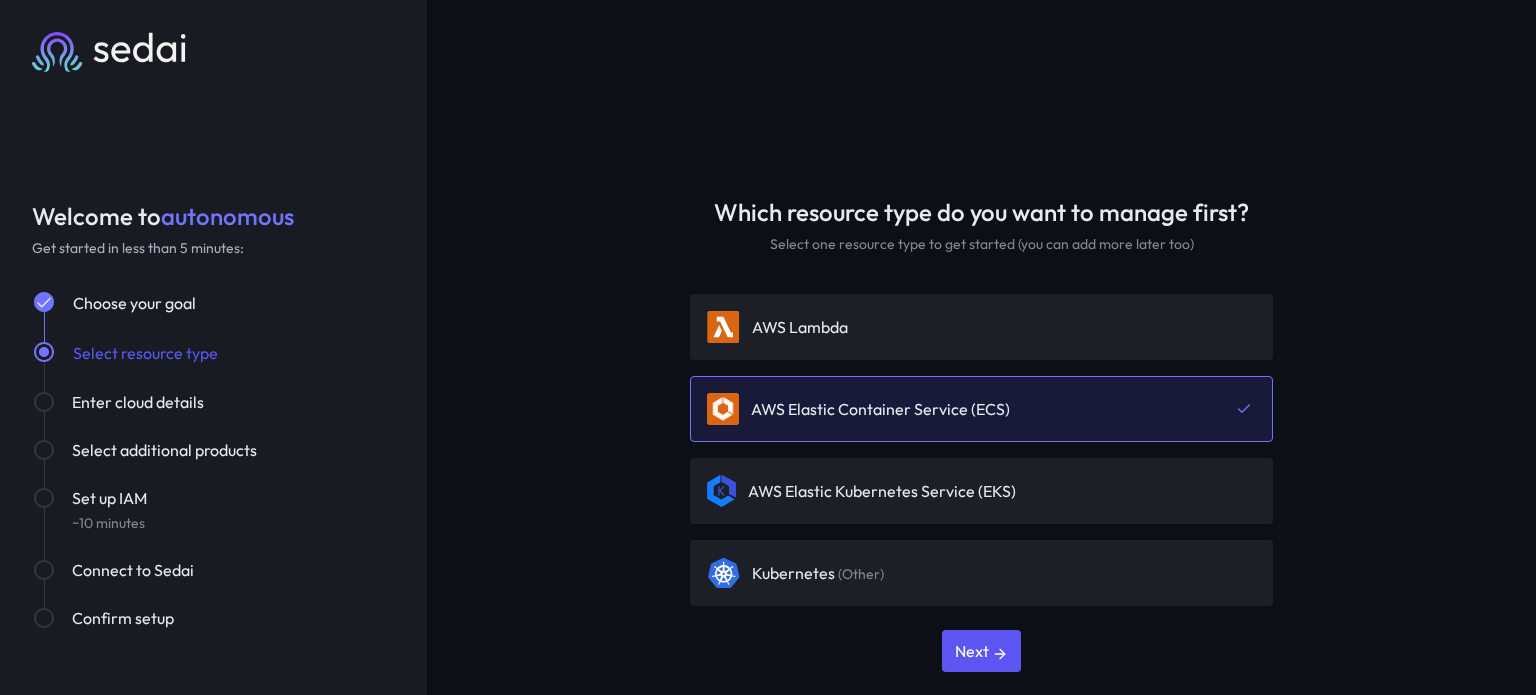 click on "Select resource type" at bounding box center (145, 353) 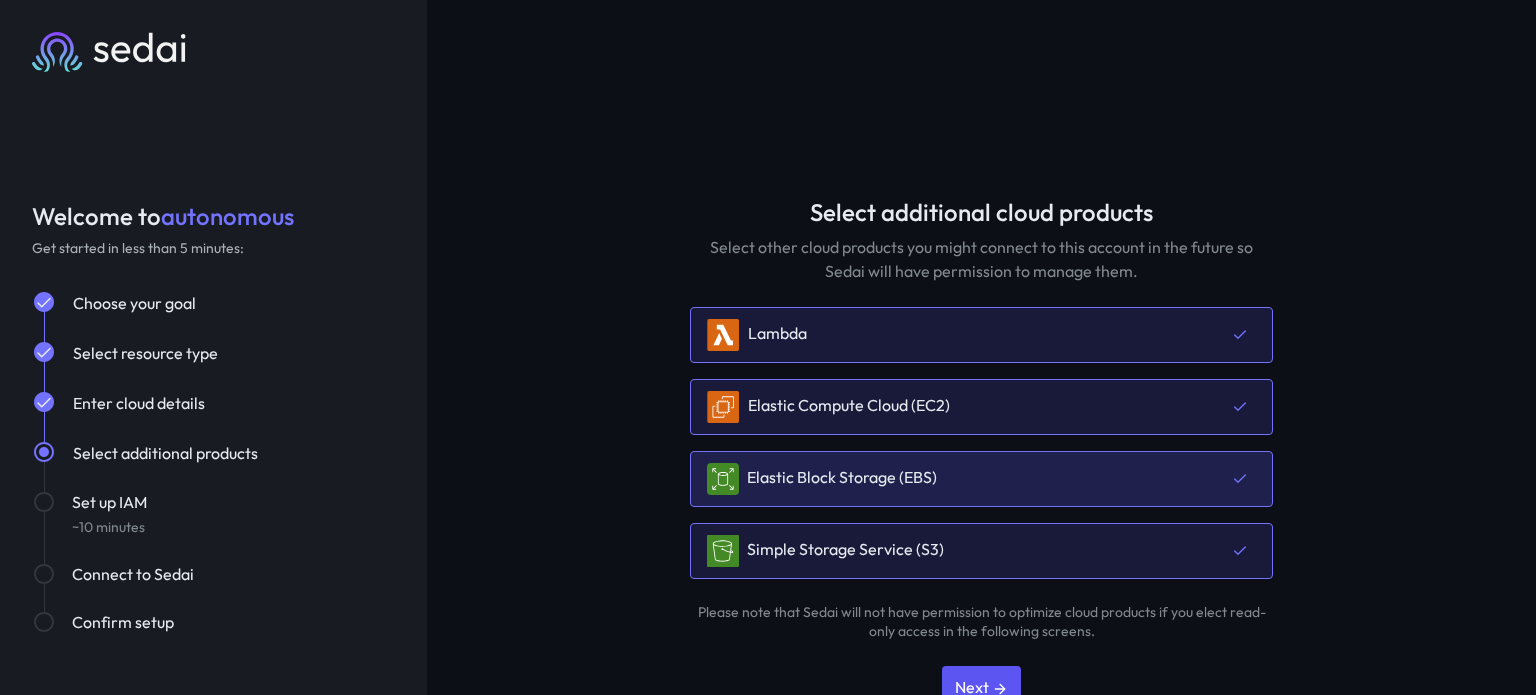 scroll, scrollTop: 43, scrollLeft: 0, axis: vertical 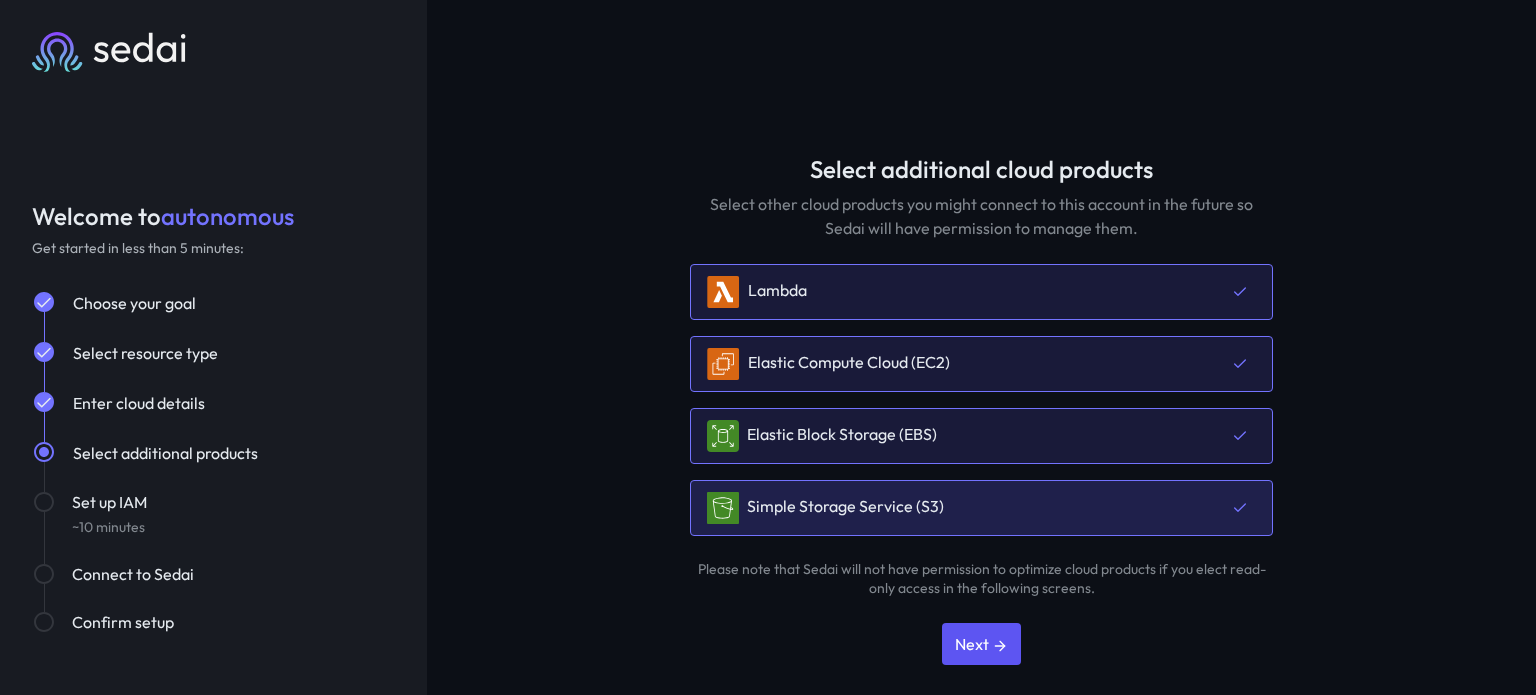 click on "Simple Storage Service (S3)" at bounding box center [825, 508] 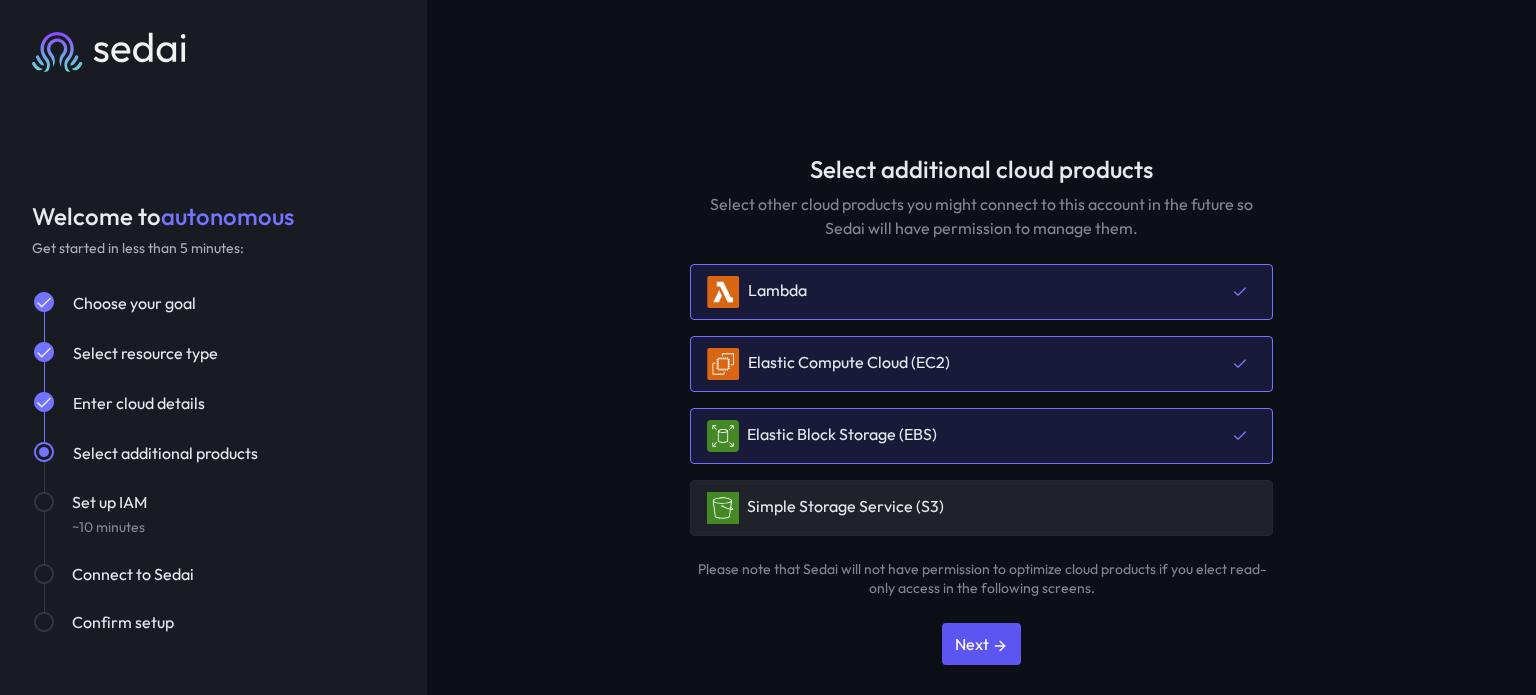 click on "Simple Storage Service (S3)" at bounding box center [825, 508] 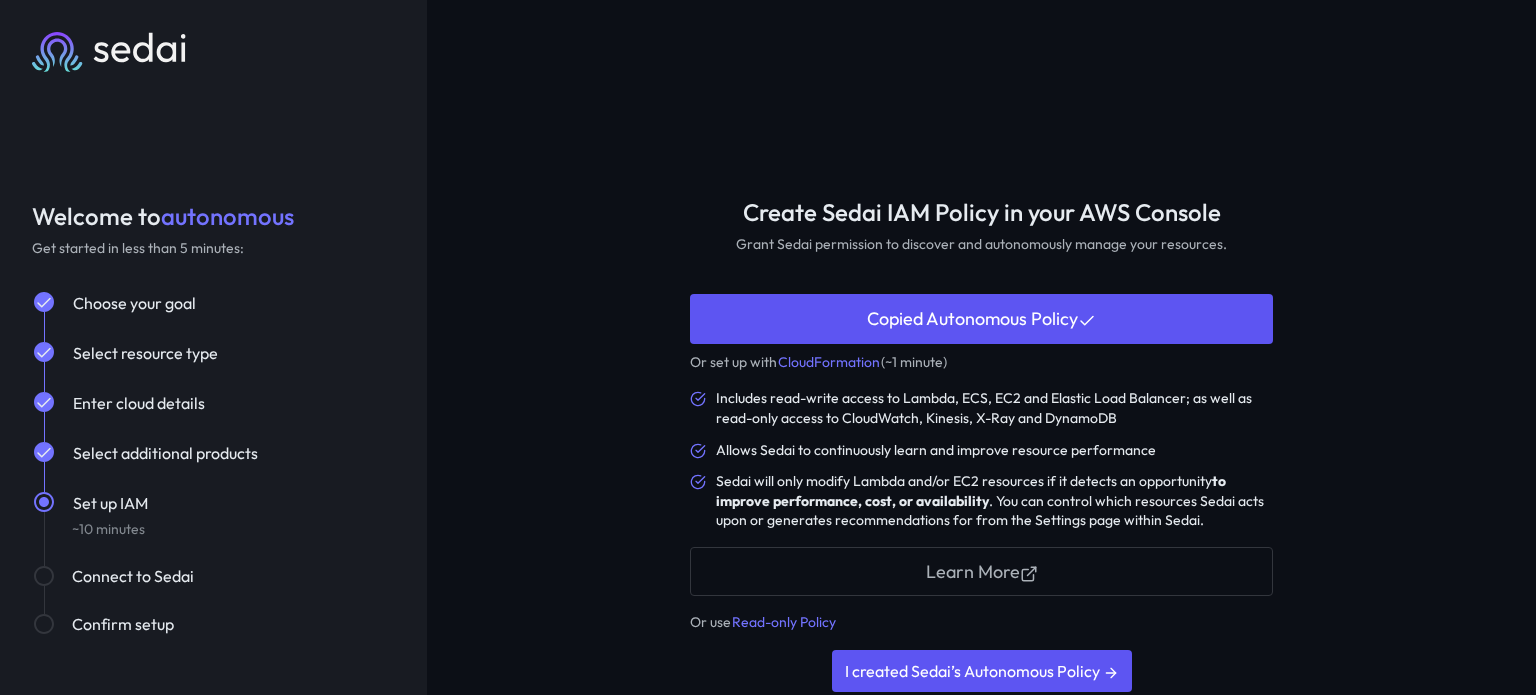 scroll, scrollTop: 121, scrollLeft: 0, axis: vertical 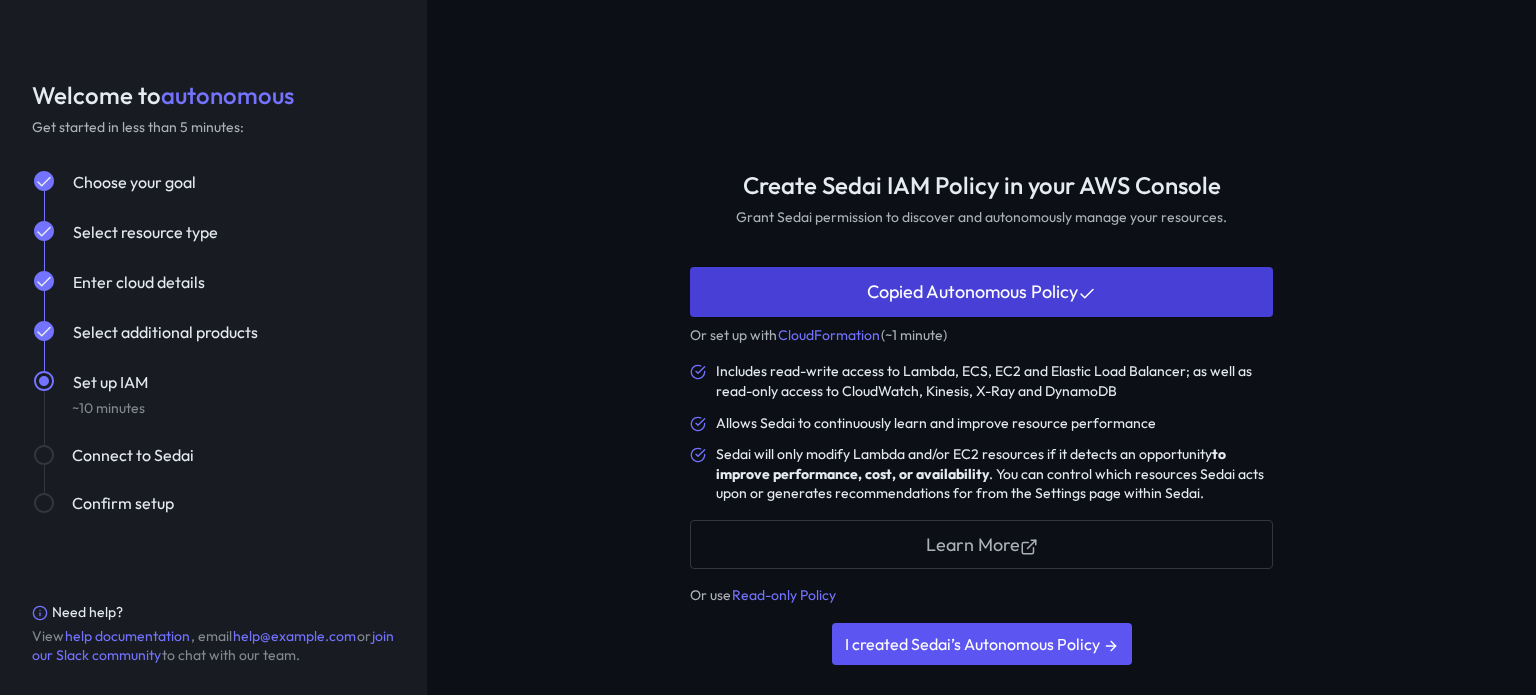 click on "Copied Autonomous Policy" at bounding box center (981, 291) 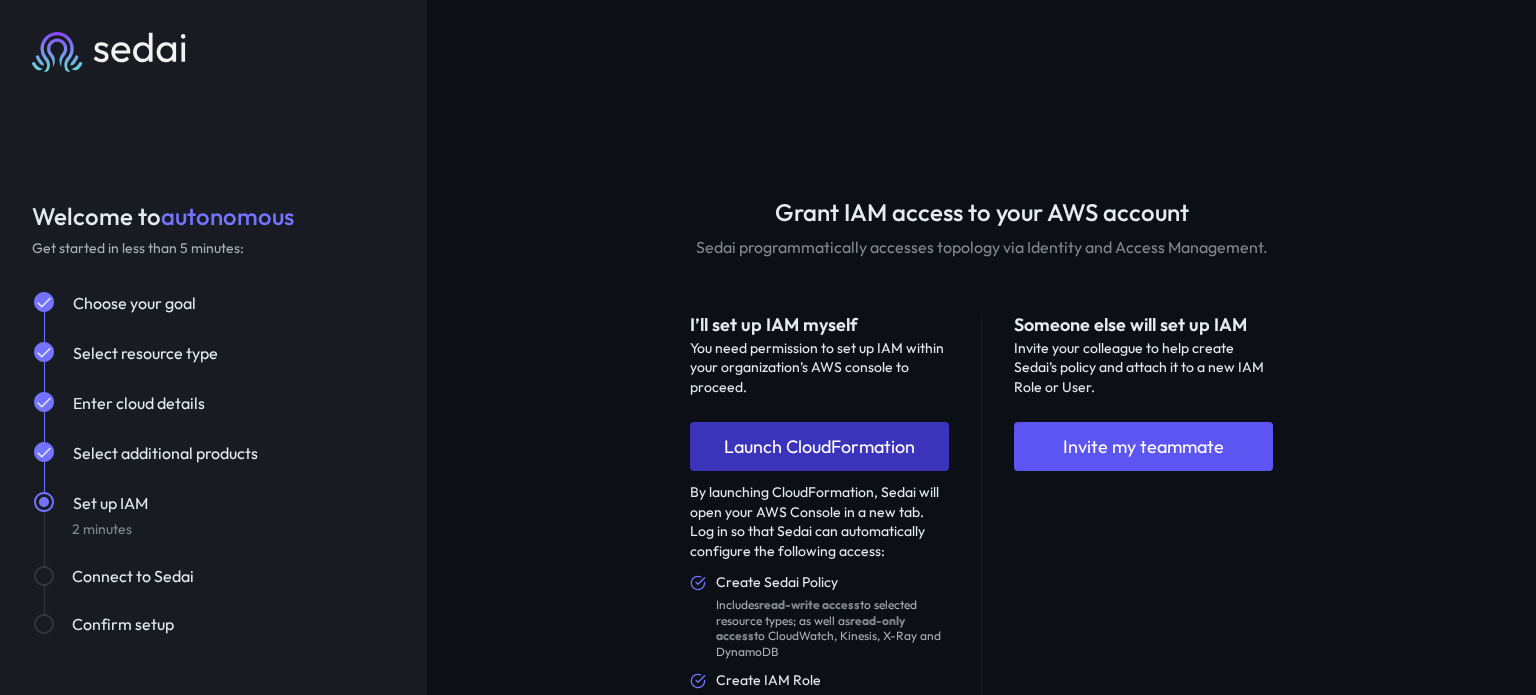 click on "Launch CloudFormation" at bounding box center (819, 446) 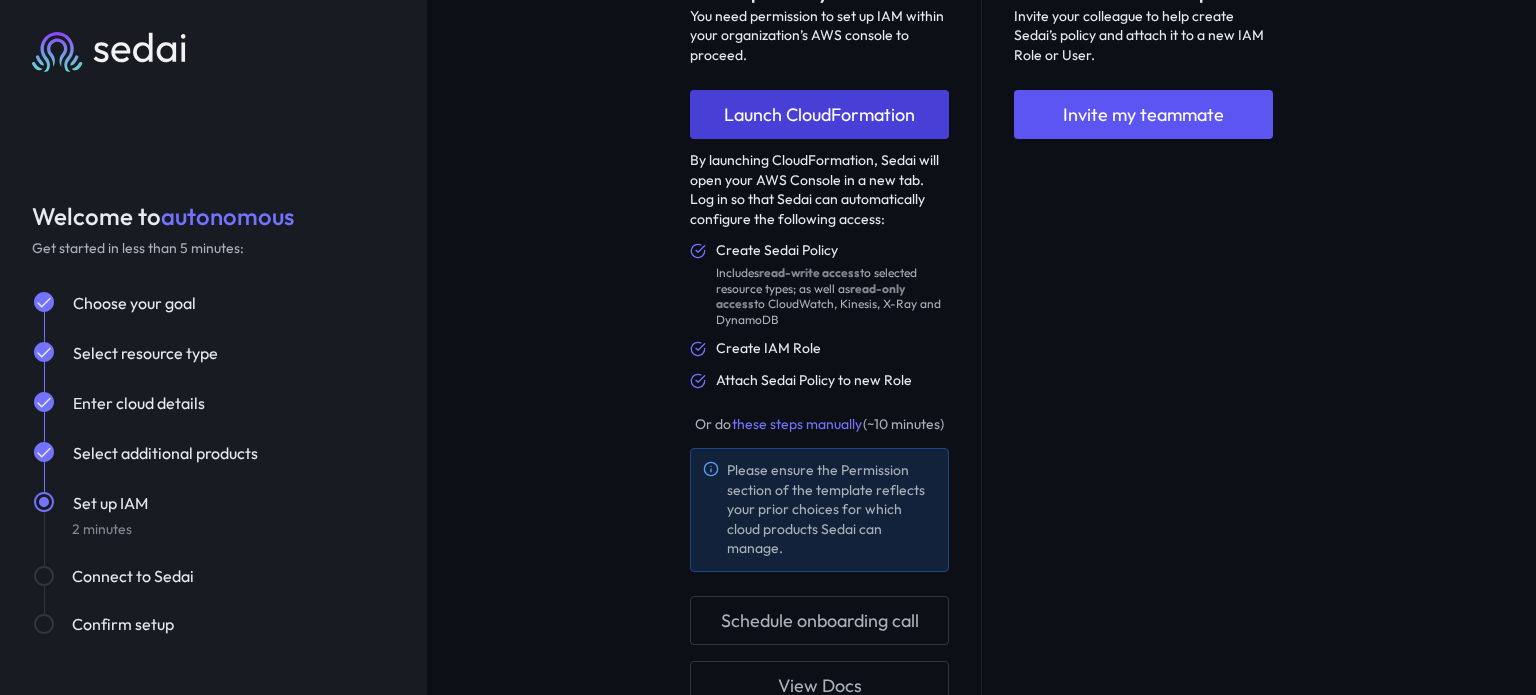 scroll, scrollTop: 416, scrollLeft: 0, axis: vertical 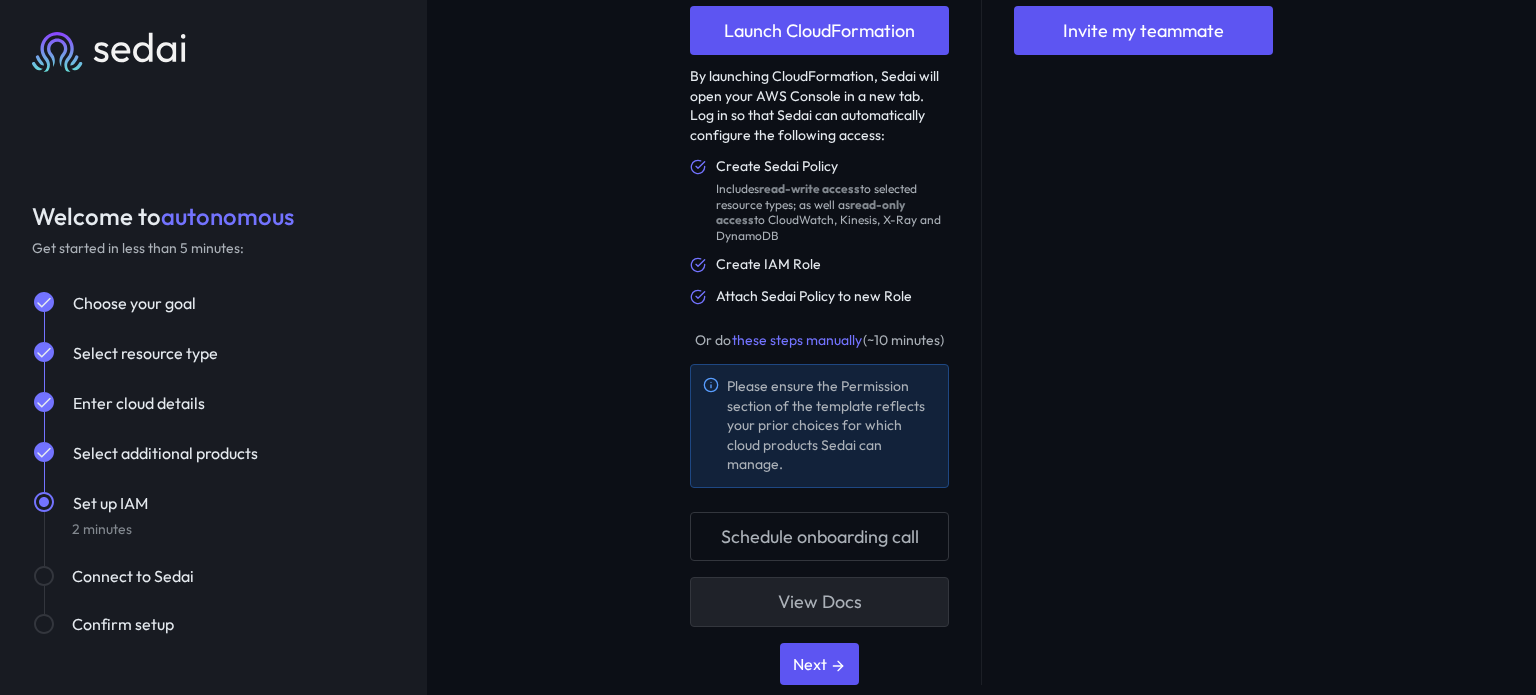 click on "View Docs" at bounding box center [819, 601] 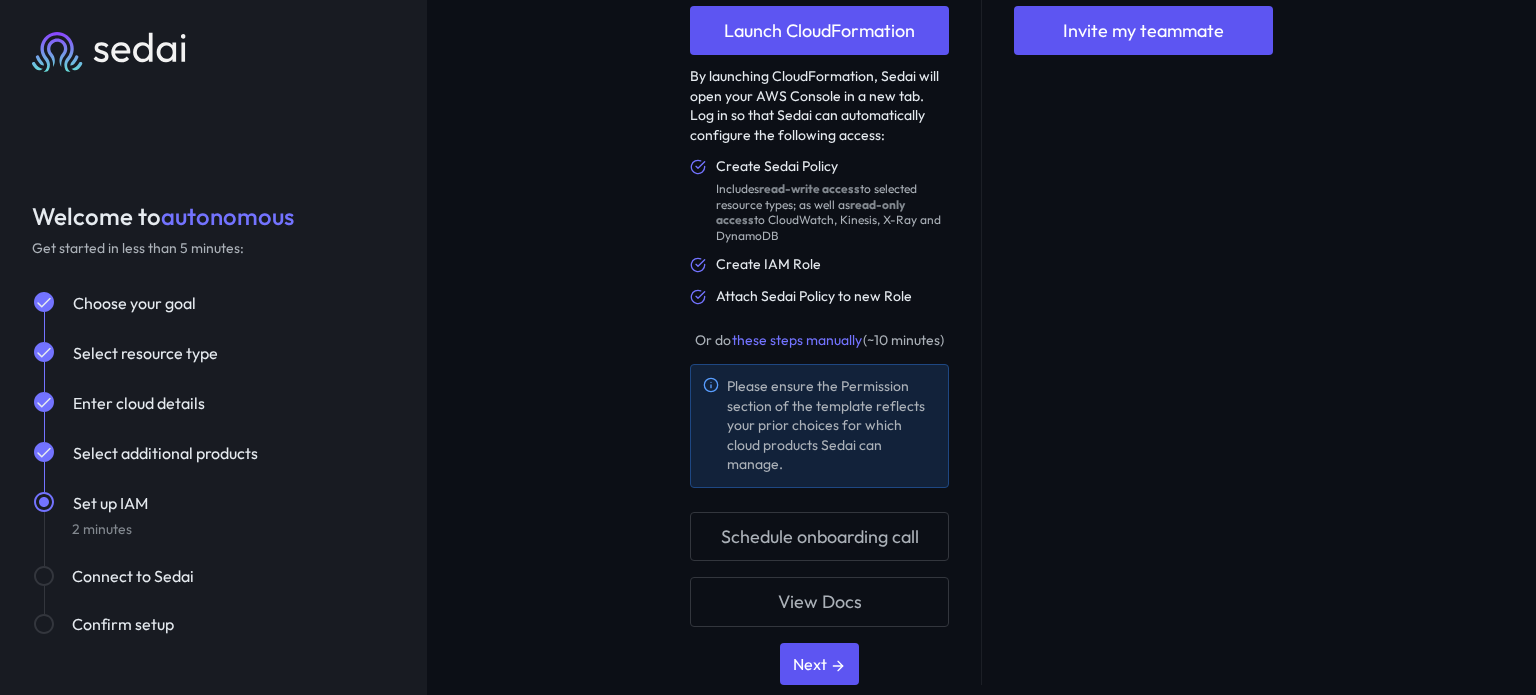 scroll, scrollTop: 0, scrollLeft: 0, axis: both 